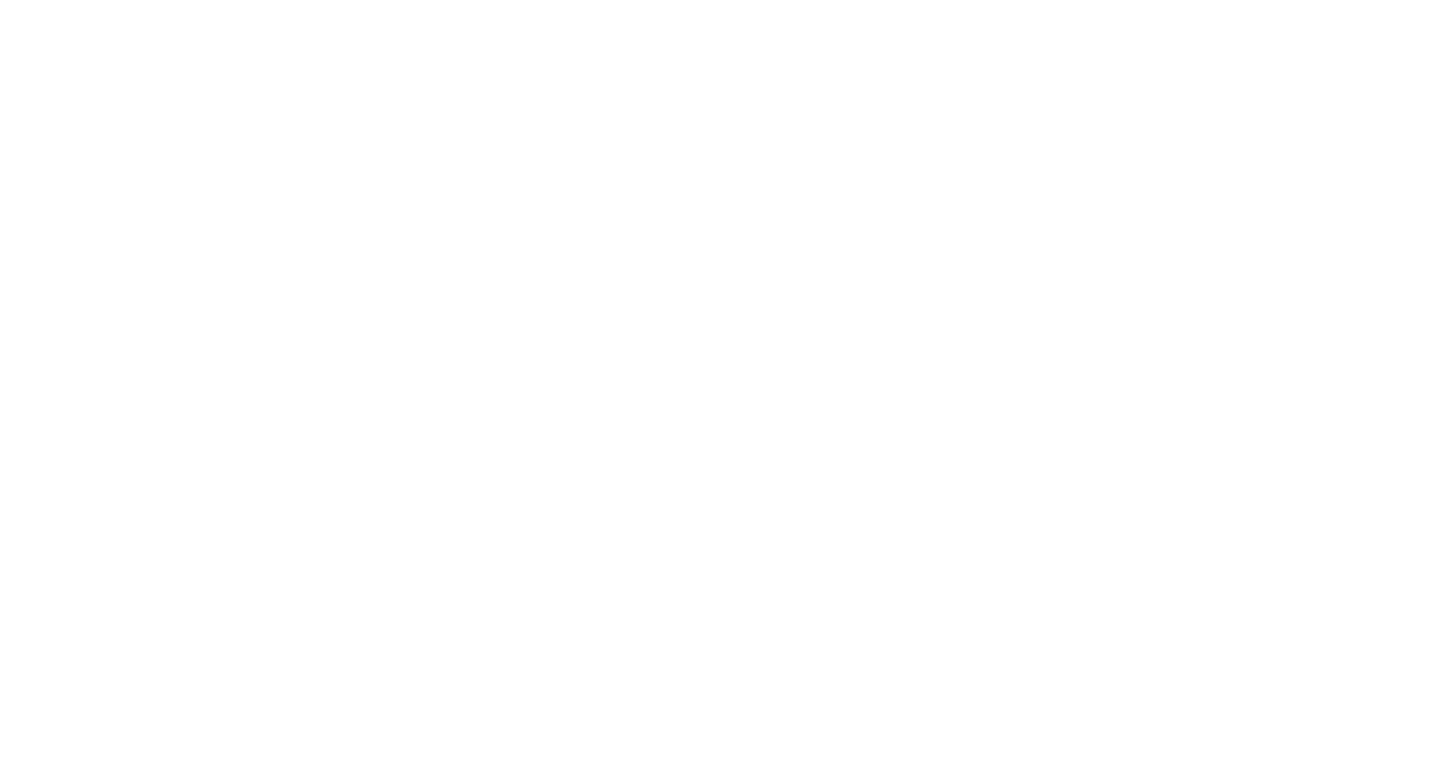 scroll, scrollTop: 0, scrollLeft: 0, axis: both 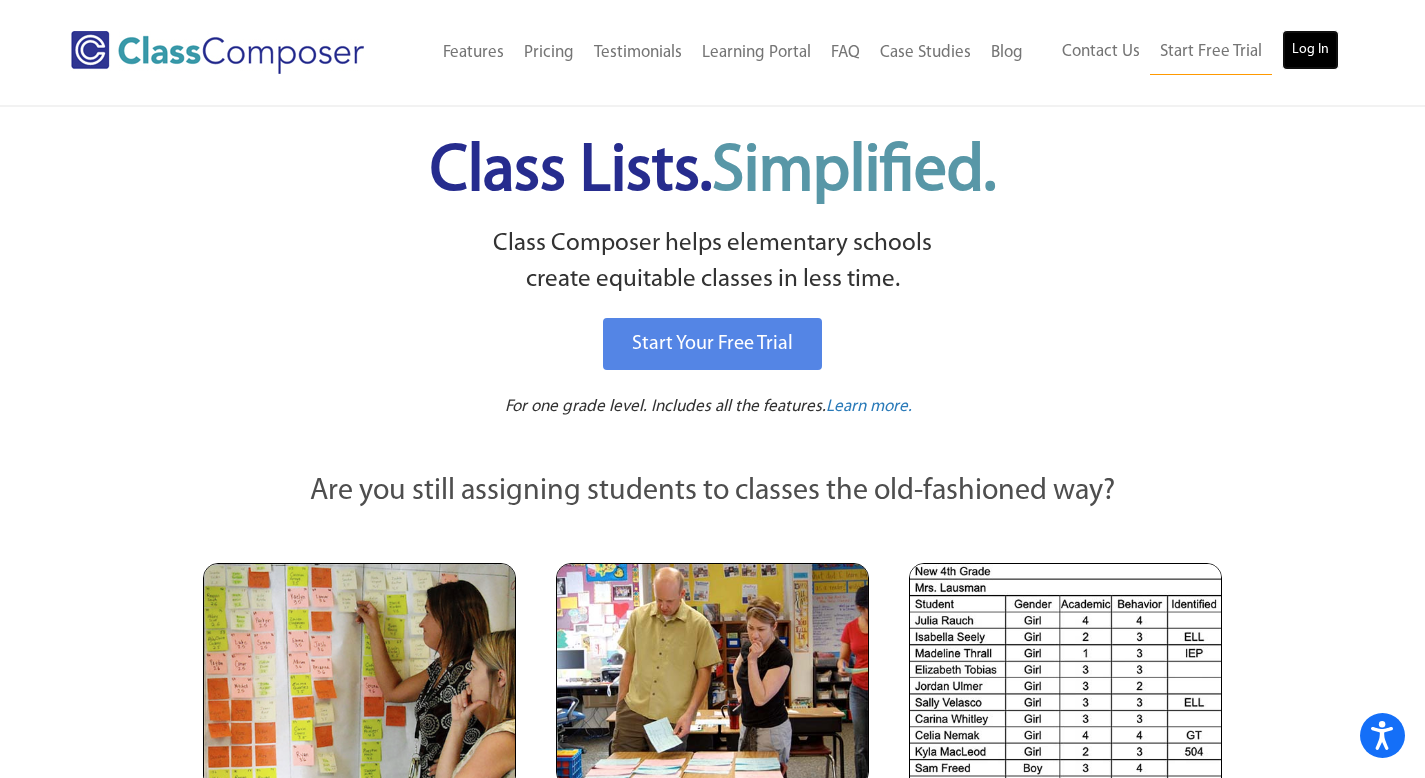 click on "Log In" at bounding box center (1310, 50) 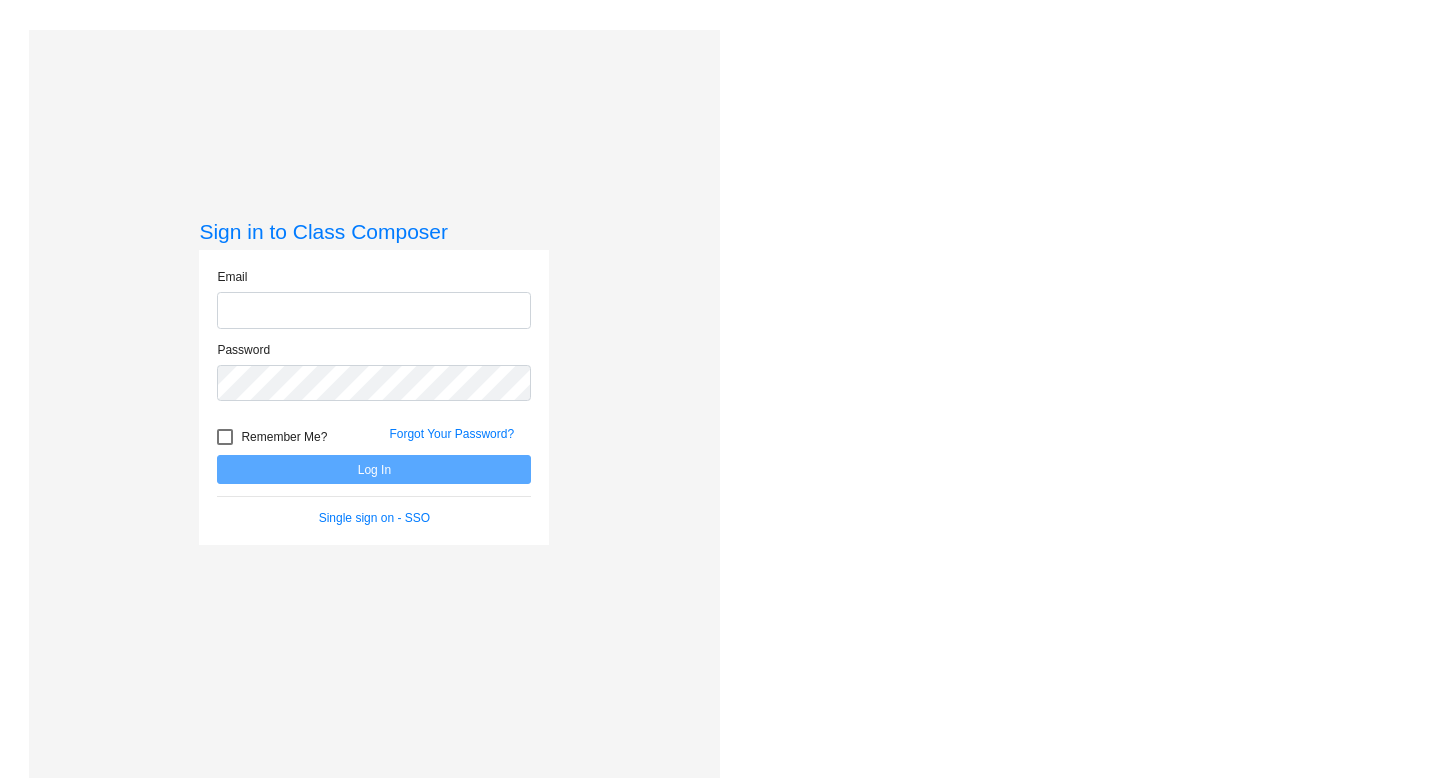 scroll, scrollTop: 0, scrollLeft: 0, axis: both 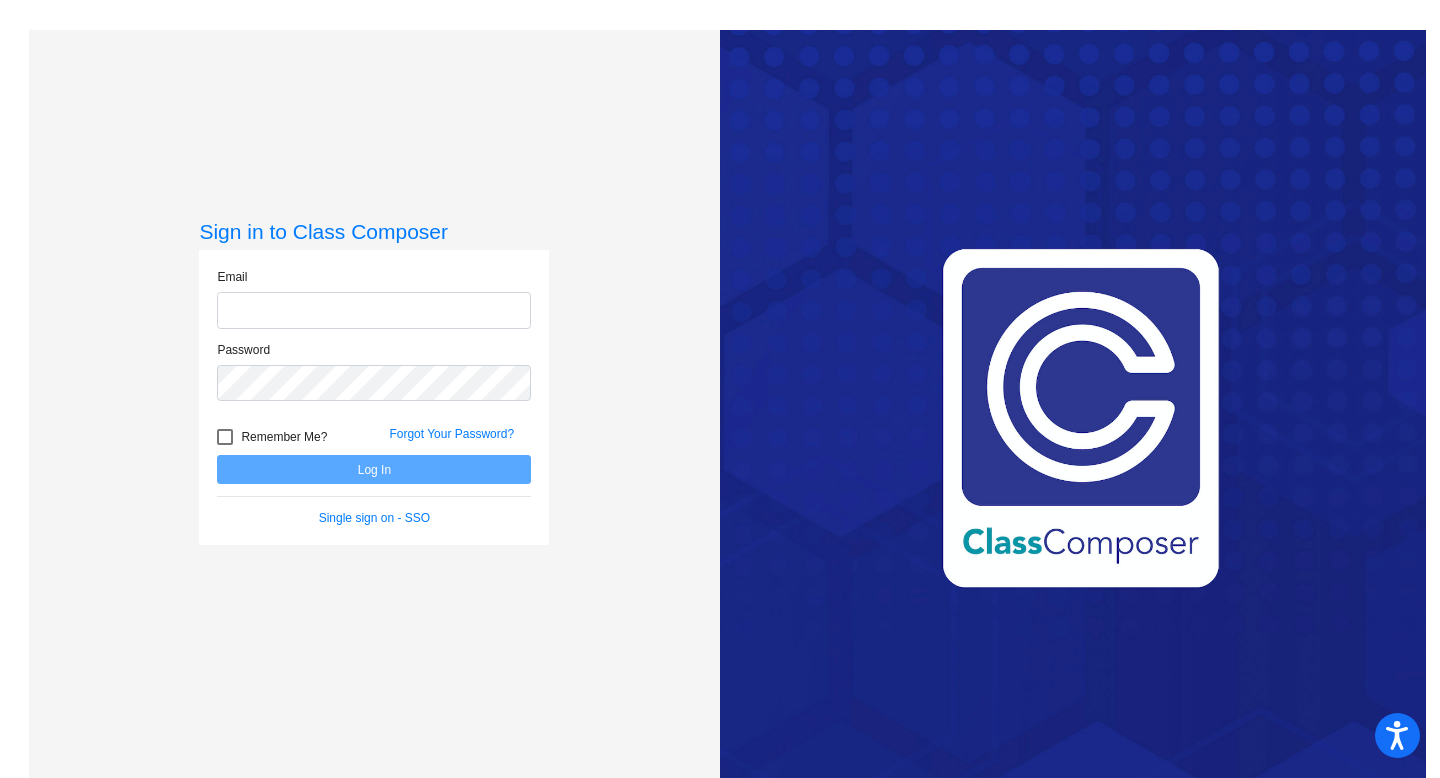 type on "[EMAIL]" 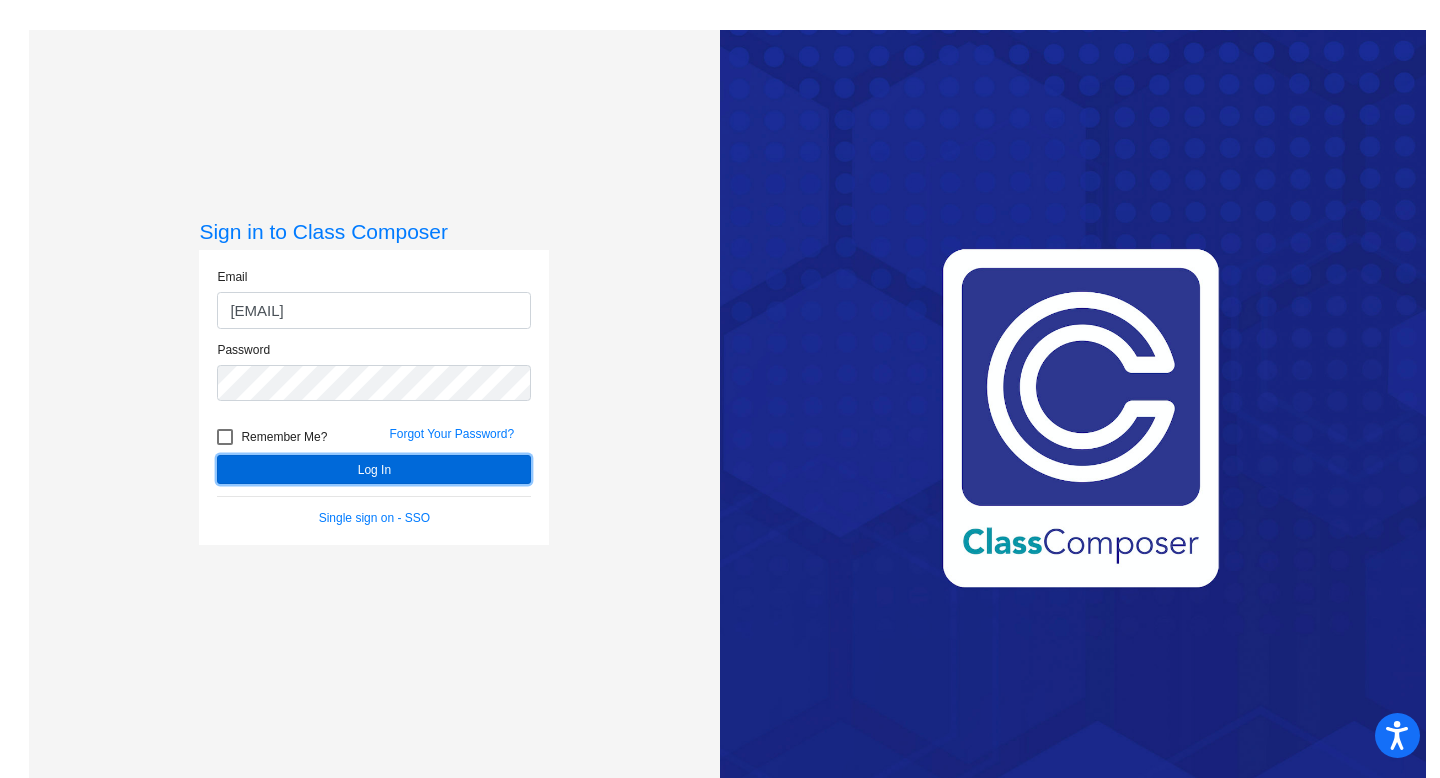 click on "Log In" 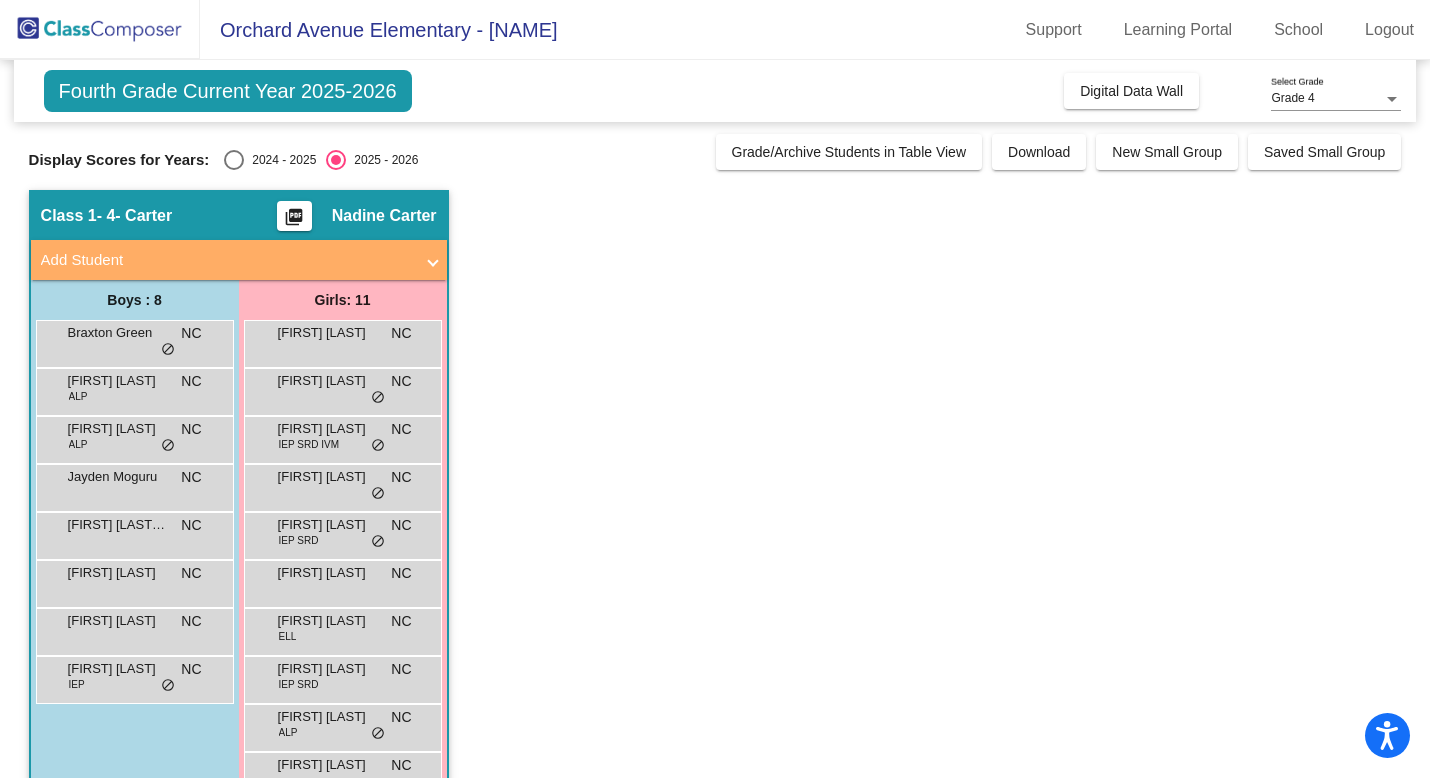 scroll, scrollTop: 1, scrollLeft: 0, axis: vertical 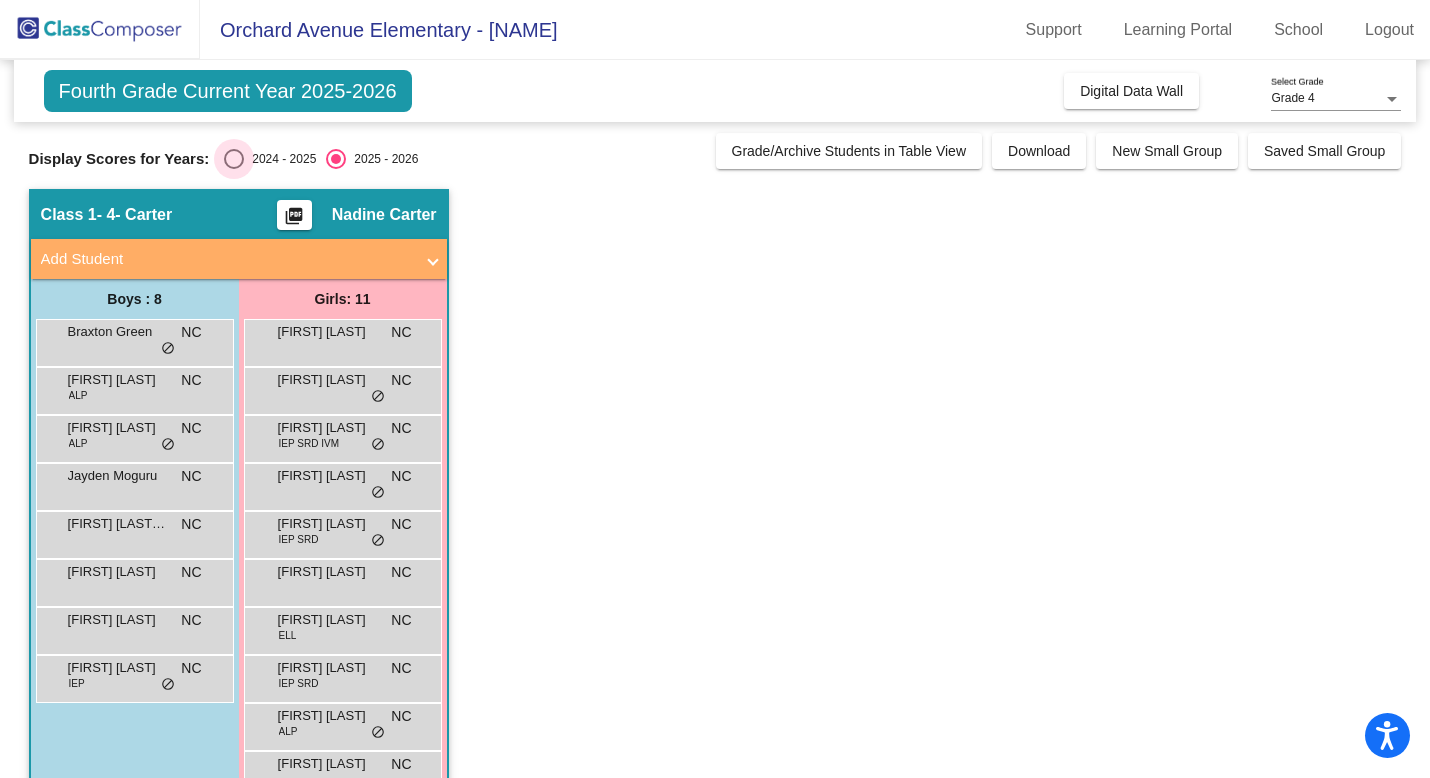 click at bounding box center [234, 159] 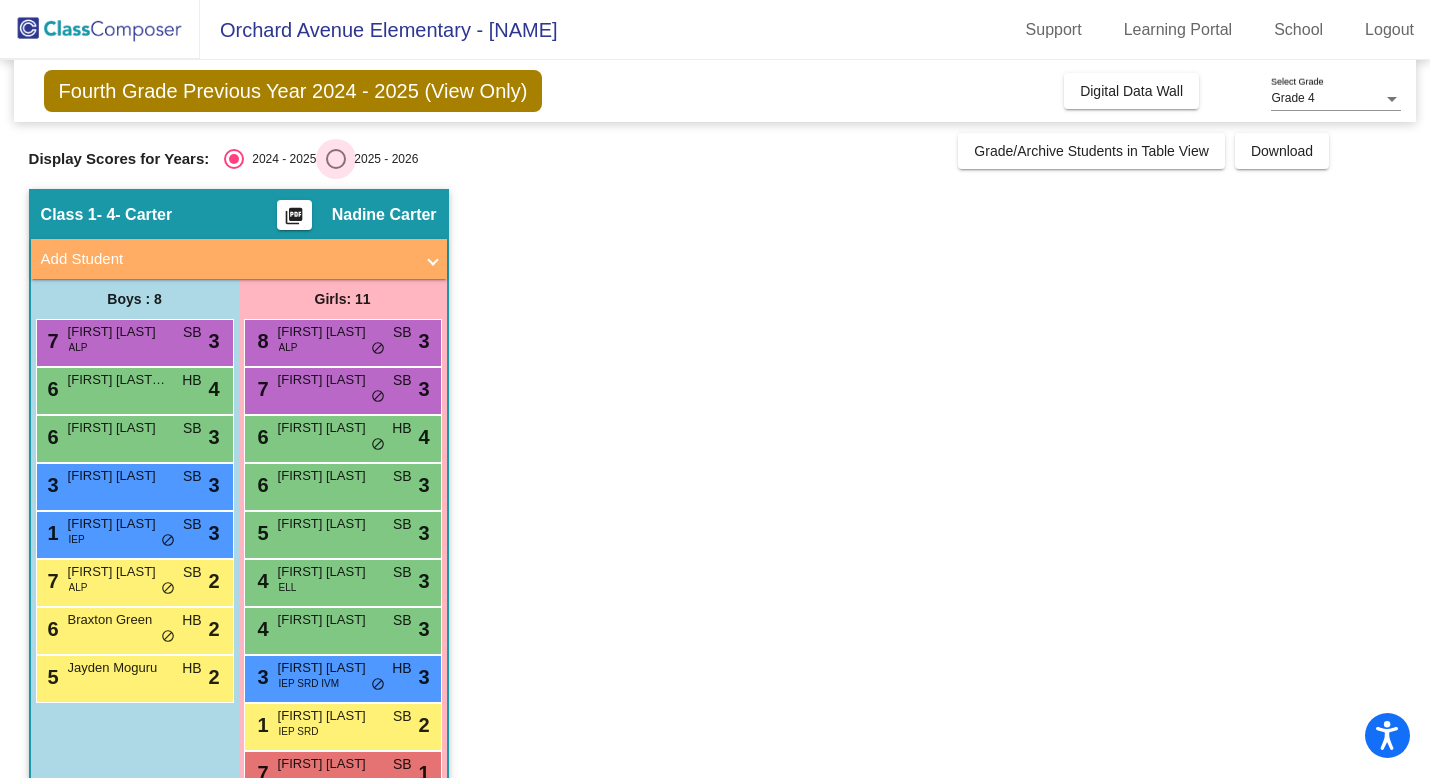 click at bounding box center (336, 159) 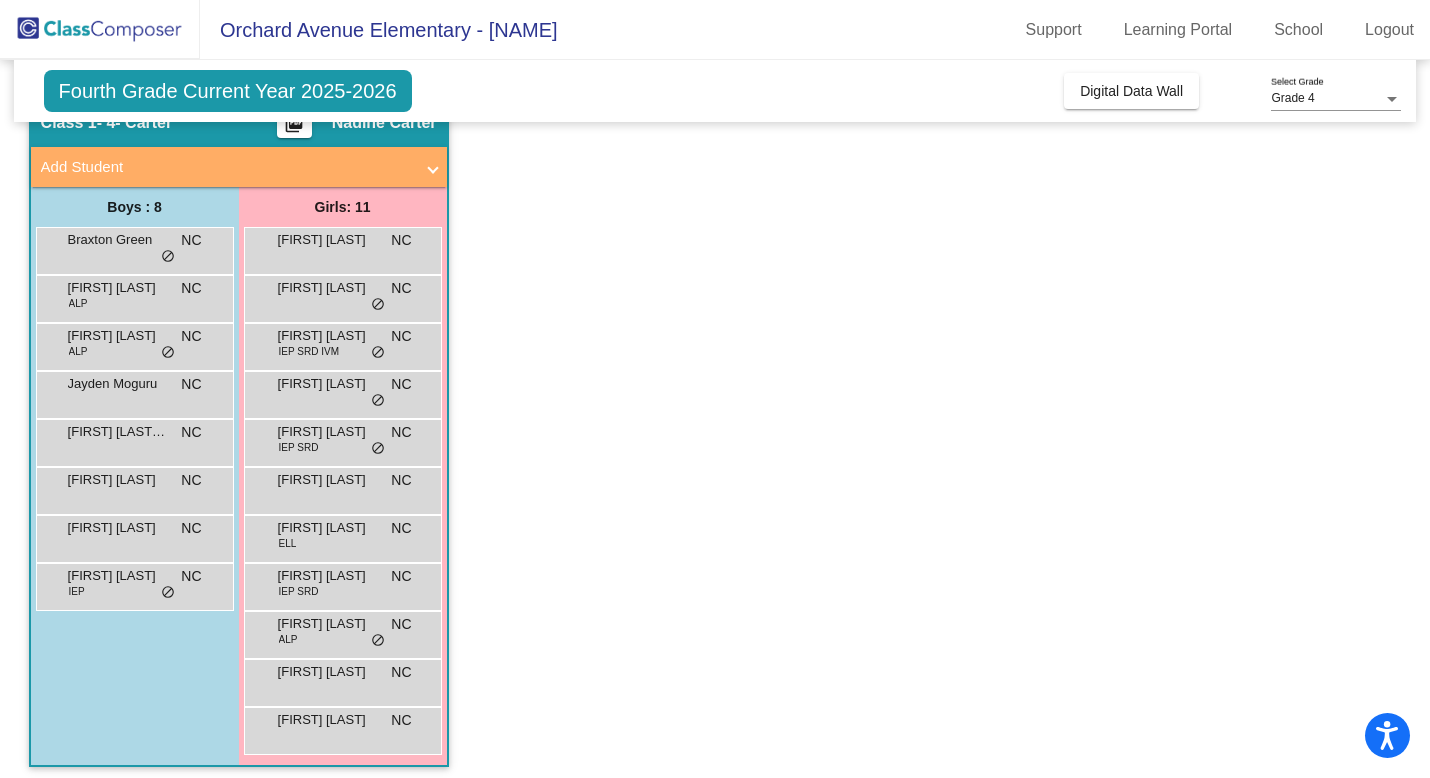 scroll, scrollTop: 100, scrollLeft: 0, axis: vertical 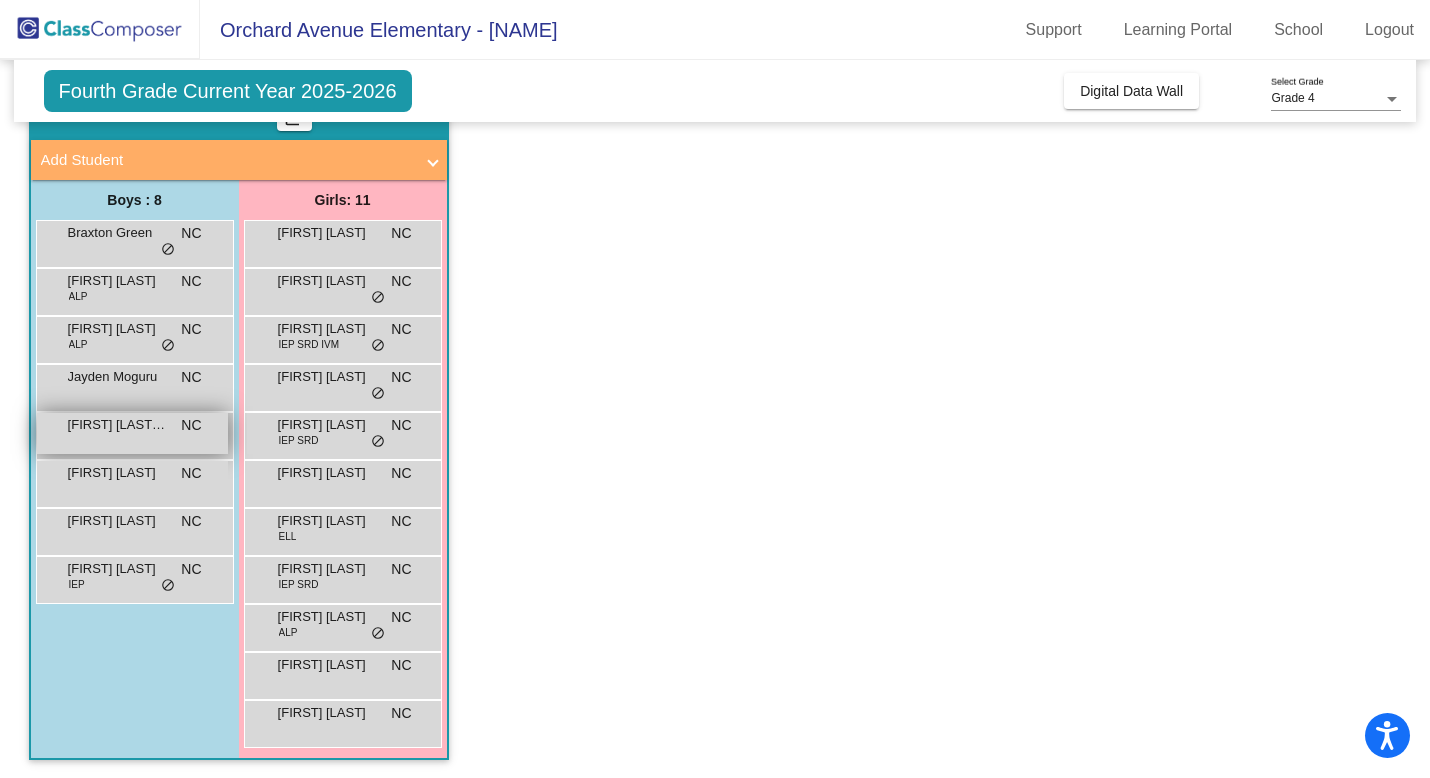 click on "[FIRST] [LAST] [LAST]" at bounding box center (118, 425) 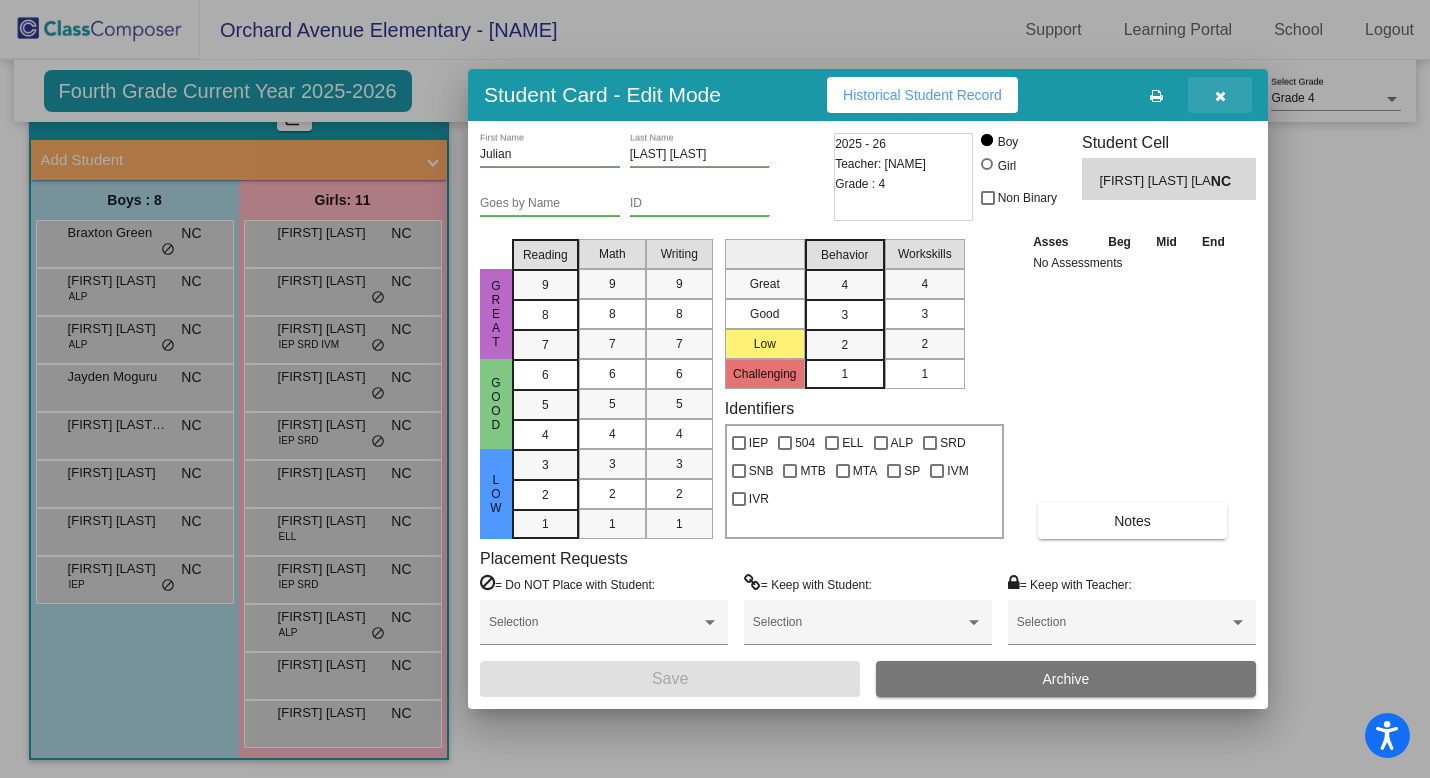 click at bounding box center [1220, 96] 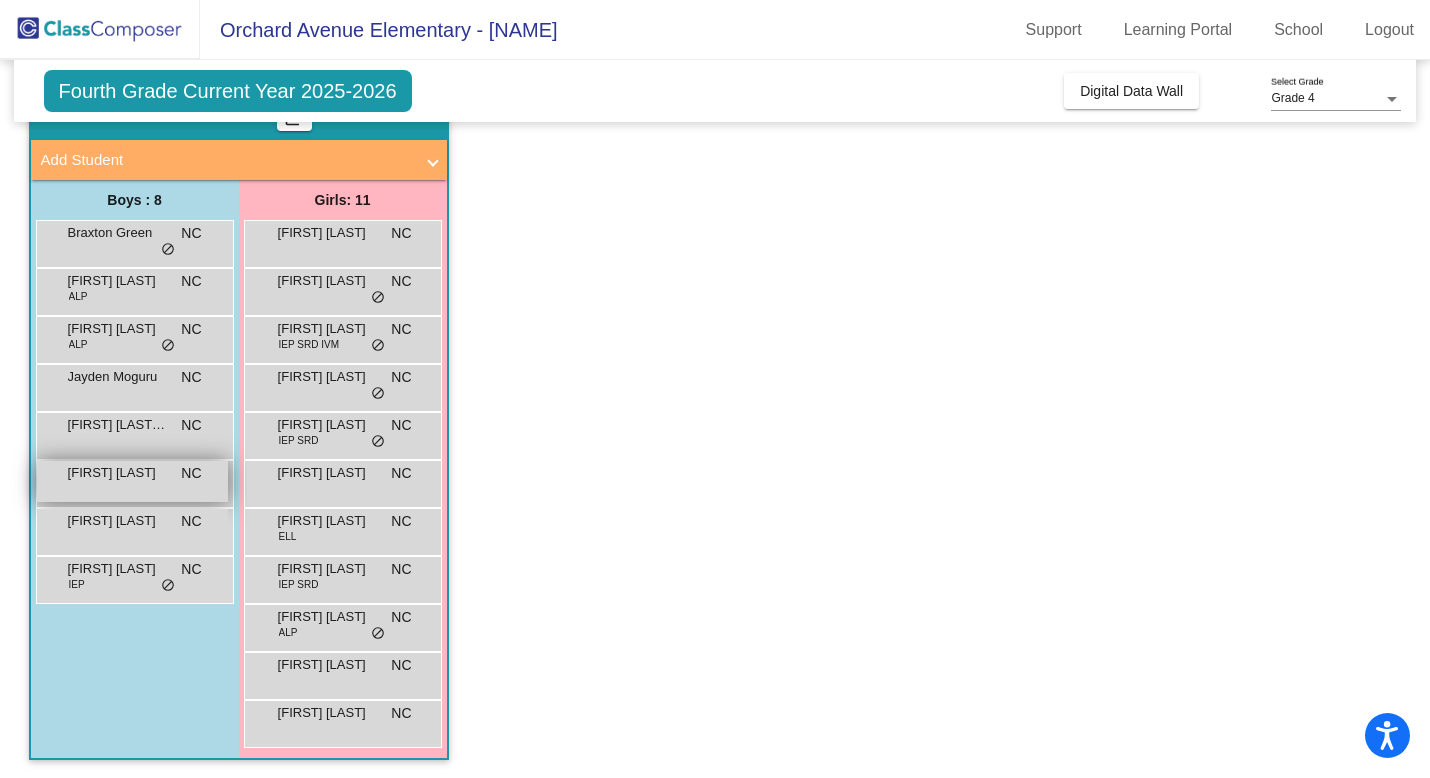 click on "[FIRST] [LAST]" at bounding box center [118, 473] 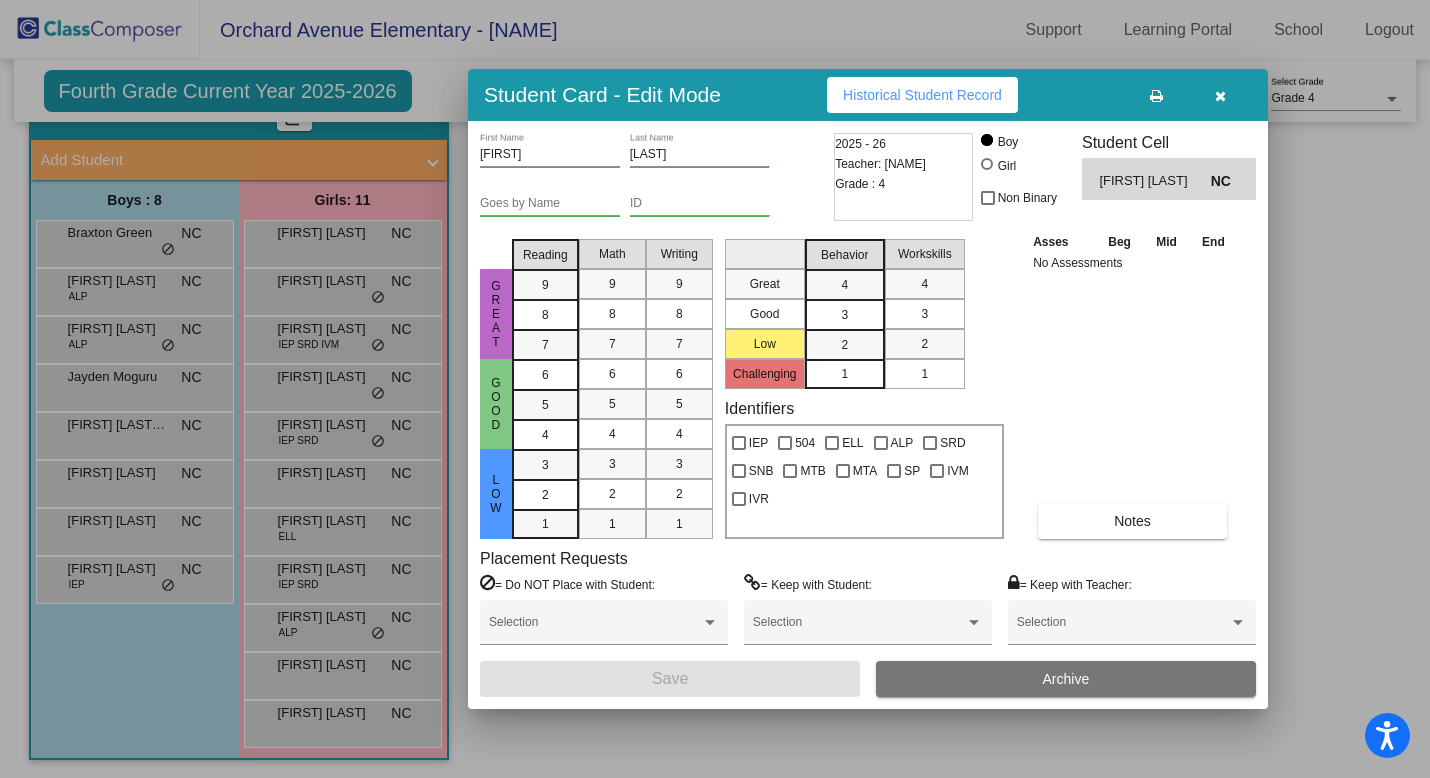 click at bounding box center (715, 389) 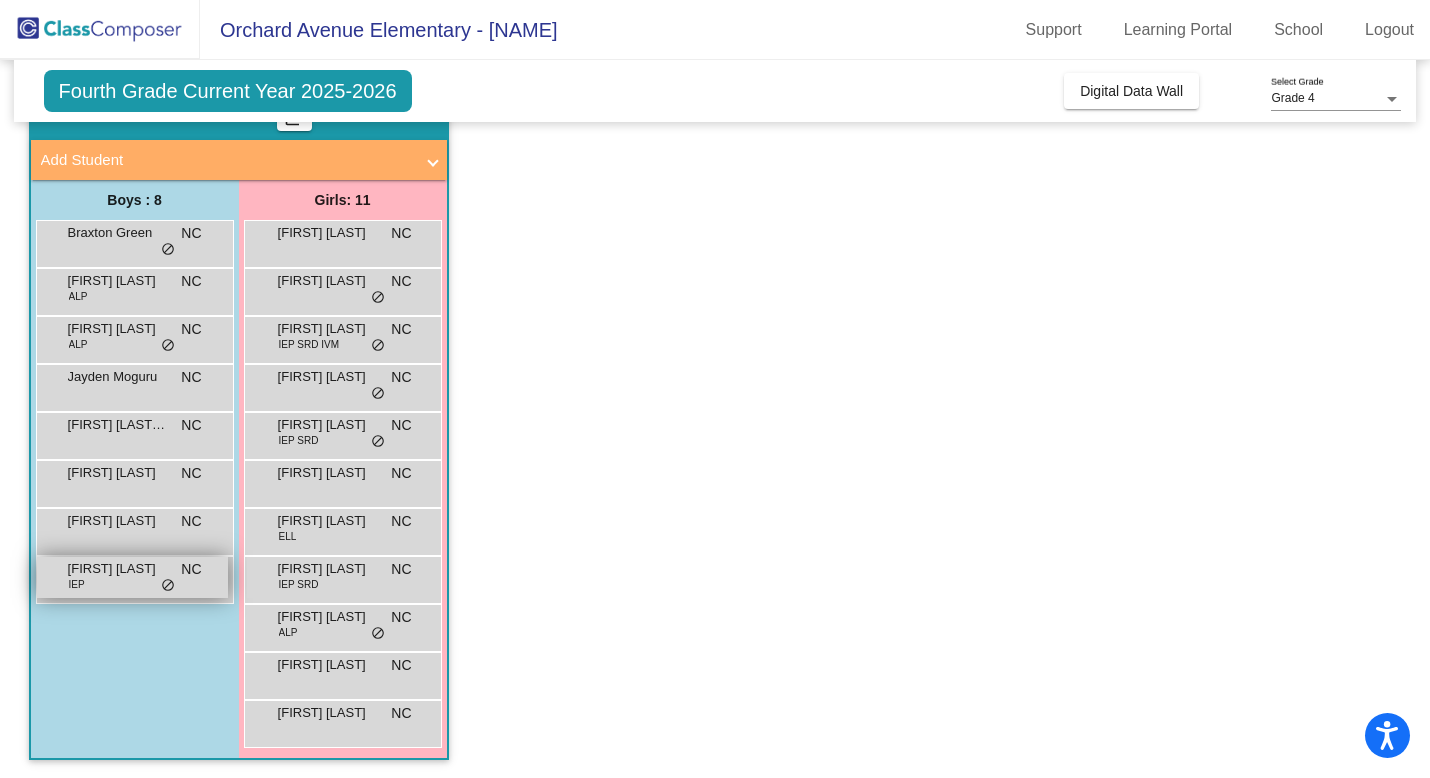click on "[FIRST] [LAST] IEP NC lock do_not_disturb_alt" at bounding box center (132, 577) 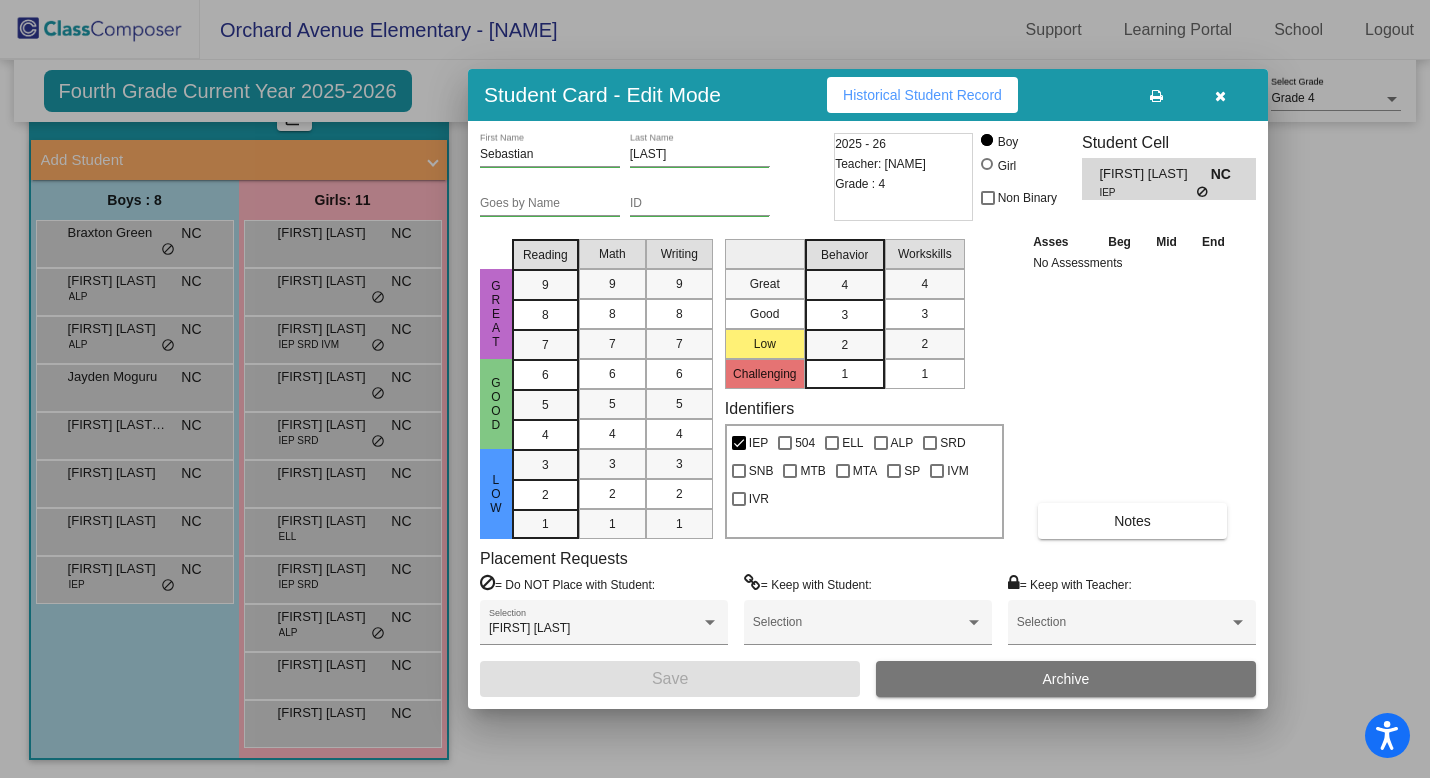 click at bounding box center [715, 389] 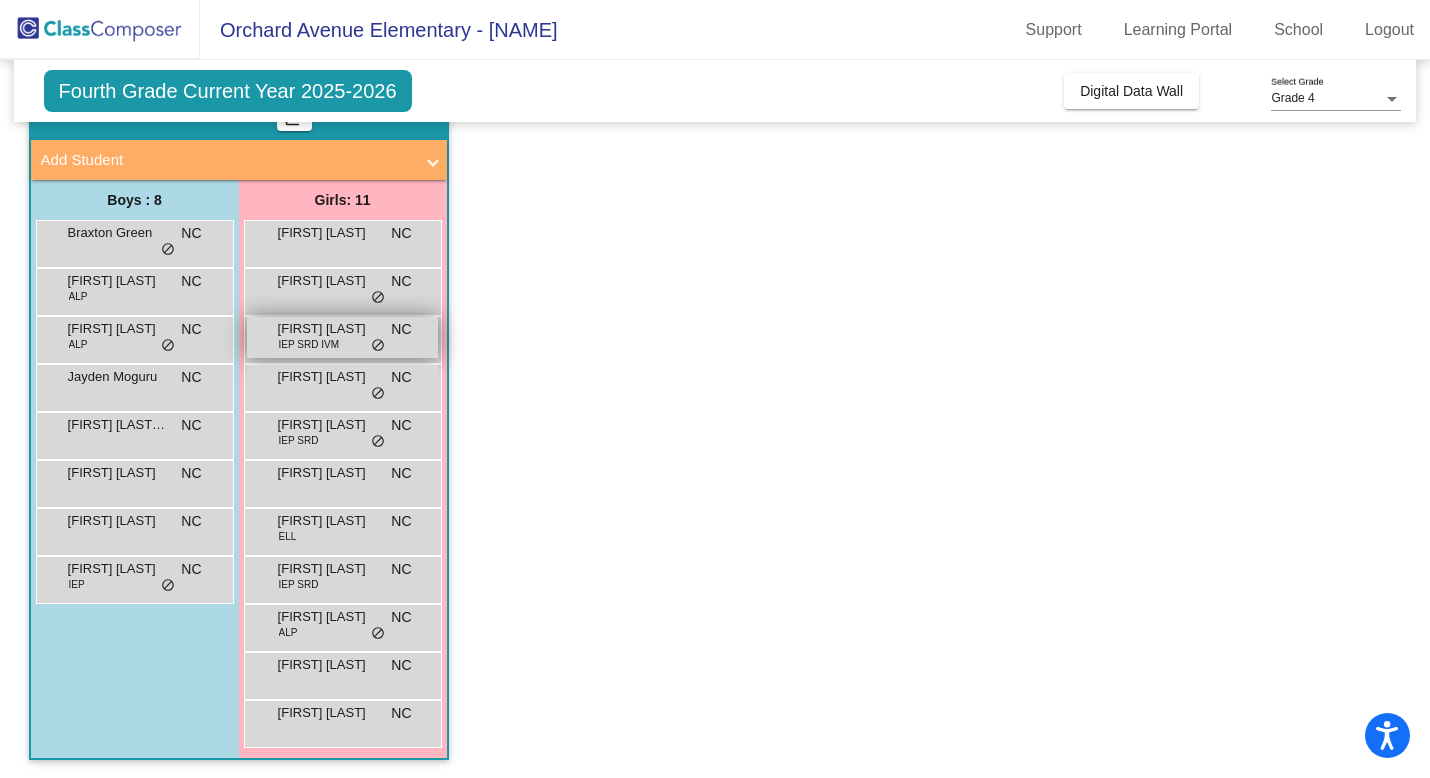 click on "IEP SRD IVM" at bounding box center [309, 344] 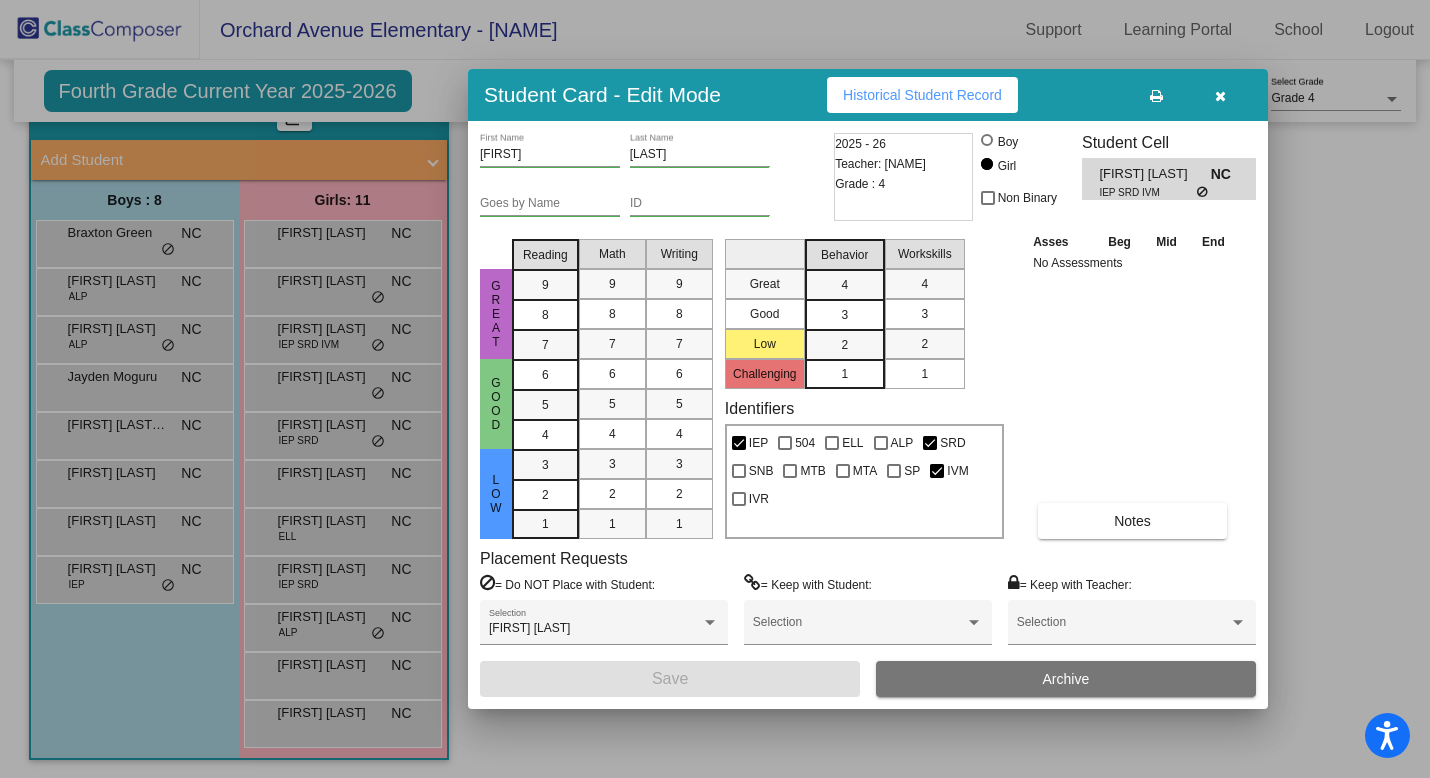 click at bounding box center (715, 389) 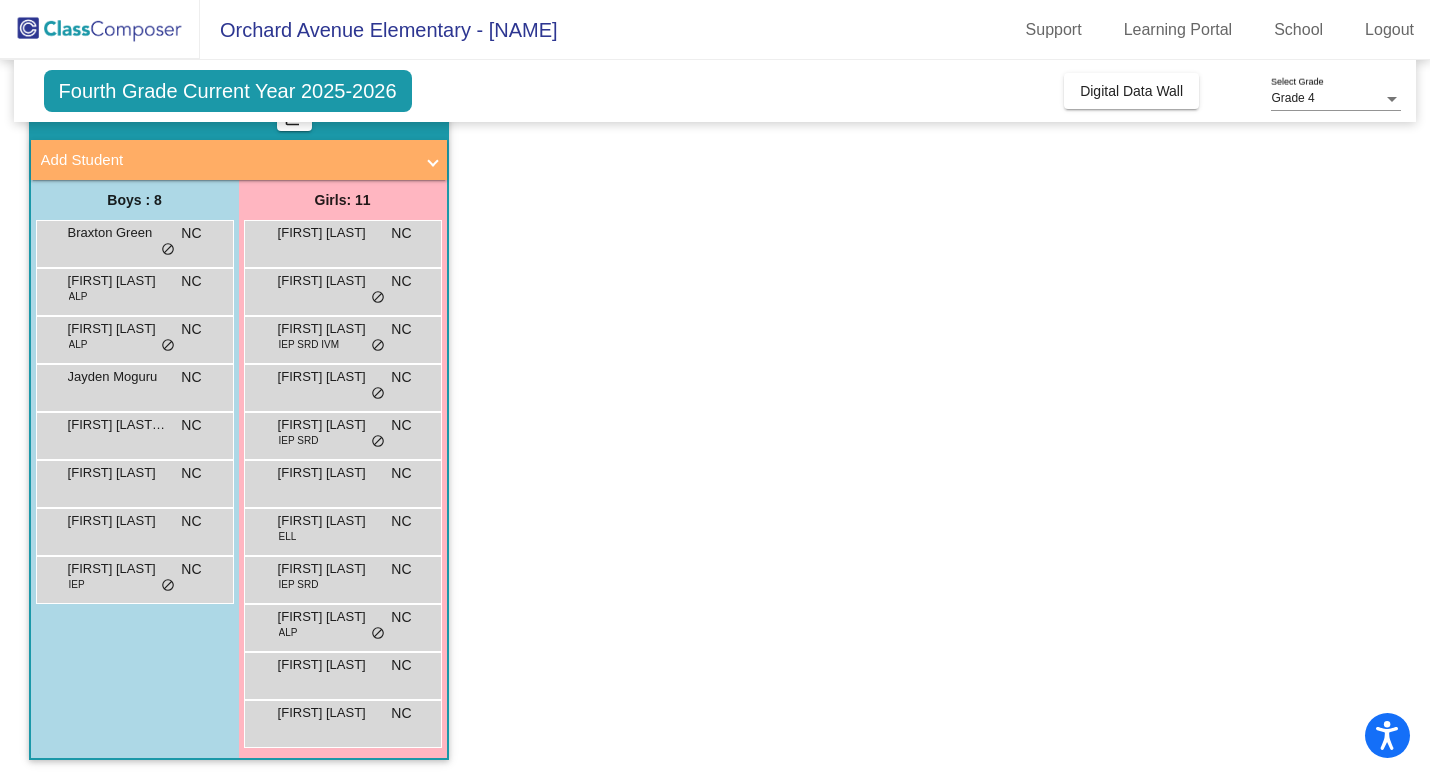 click on "[FIRST] [LAST] NC lock do_not_disturb_alt" at bounding box center (342, 385) 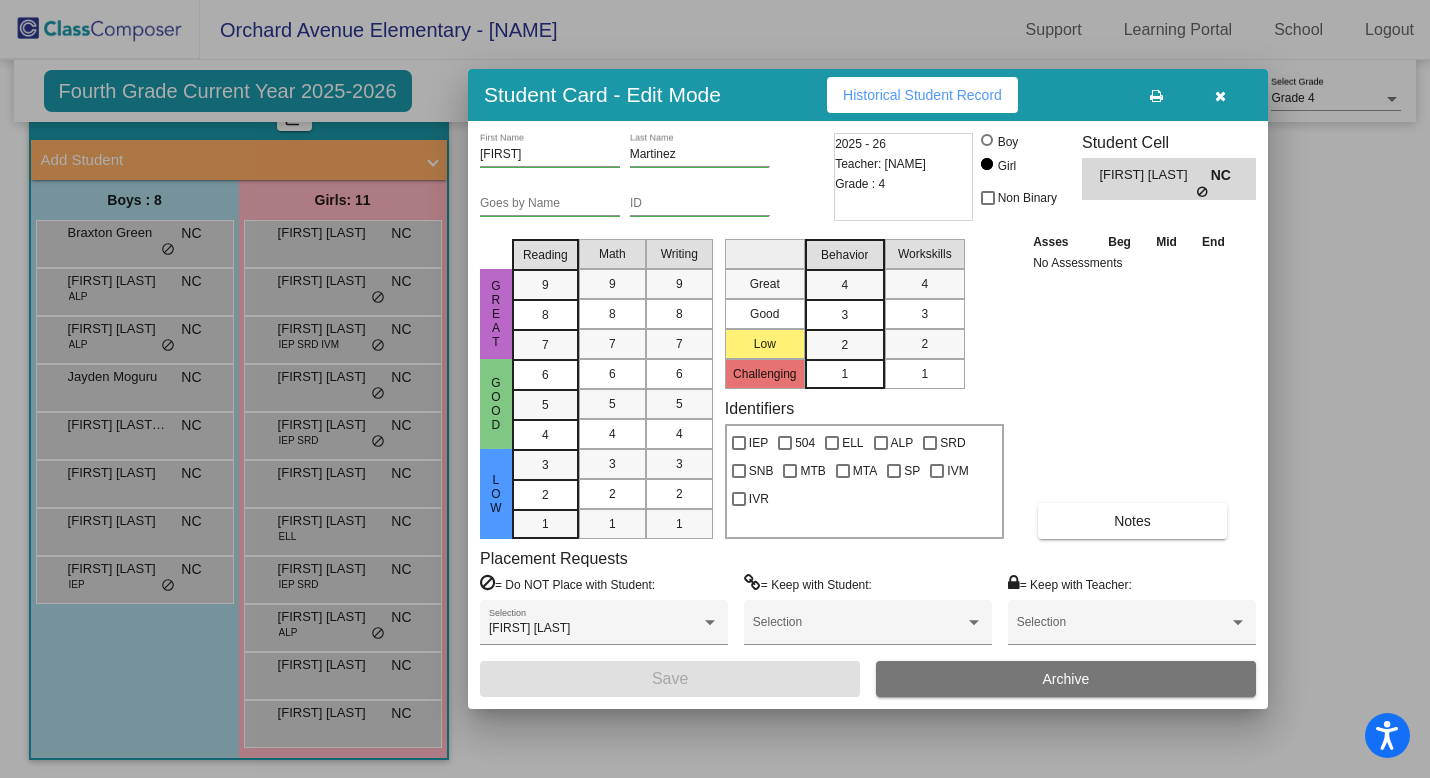 click at bounding box center (715, 389) 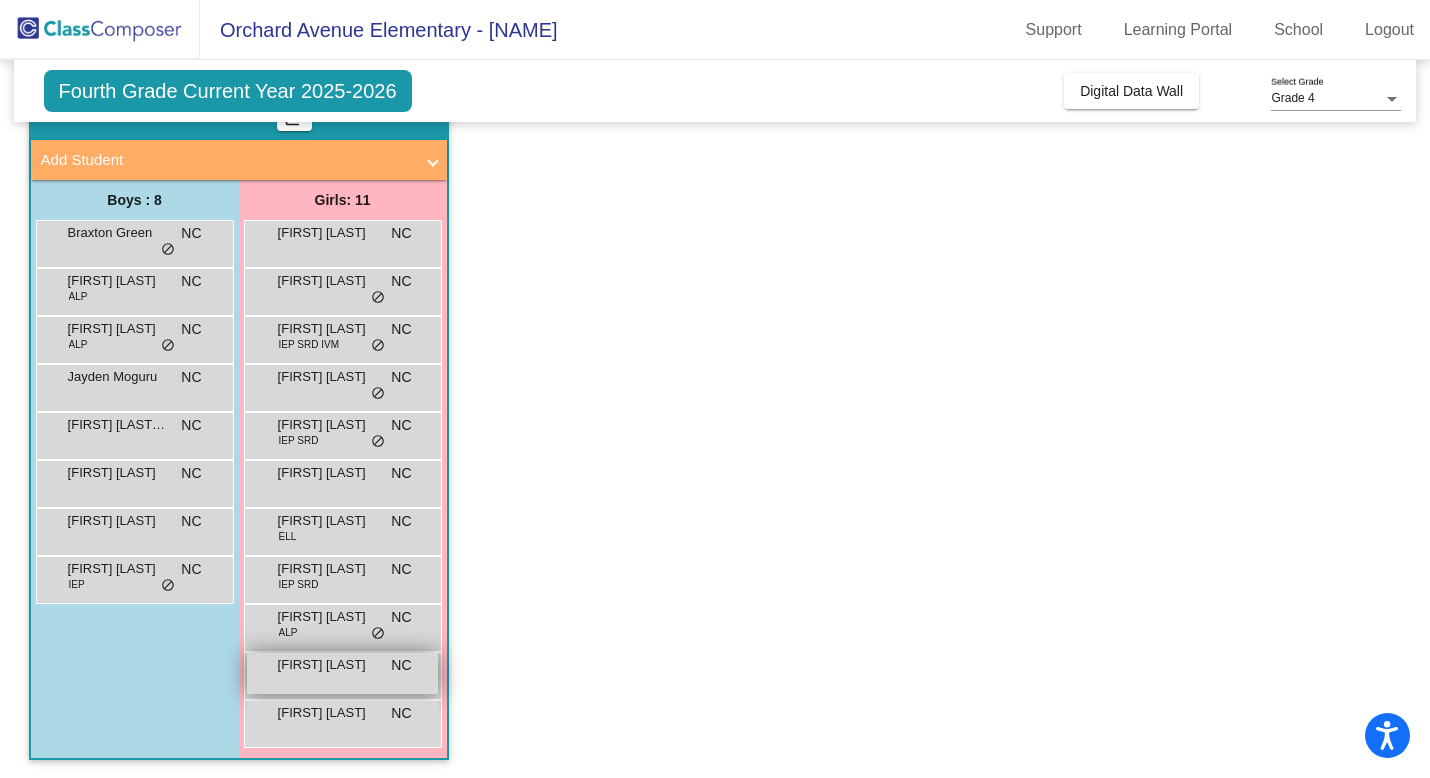 click on "[FIRST] [LAST]" at bounding box center [328, 665] 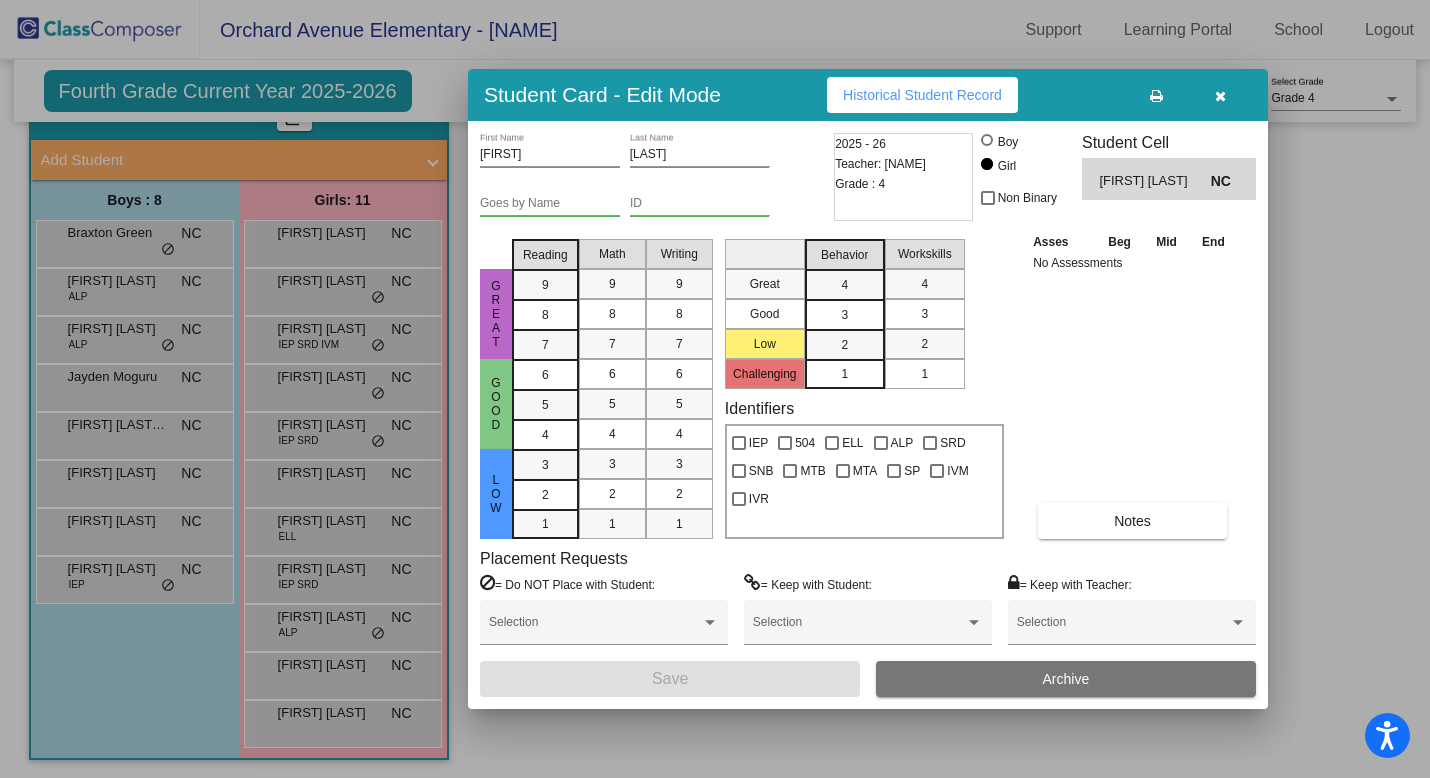 click at bounding box center (715, 389) 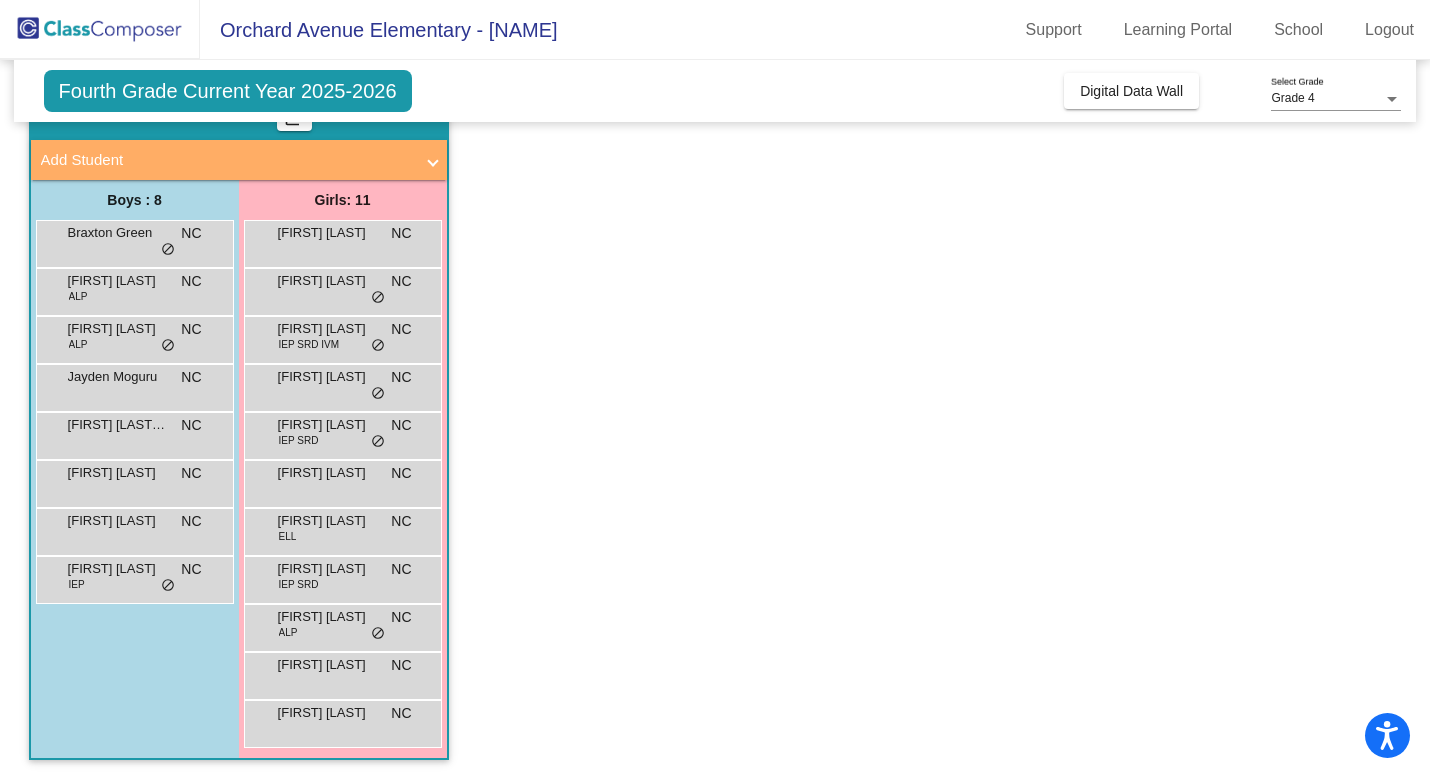 click on "[FIRST] [LAST] NC lock do_not_disturb_alt" at bounding box center [342, 721] 